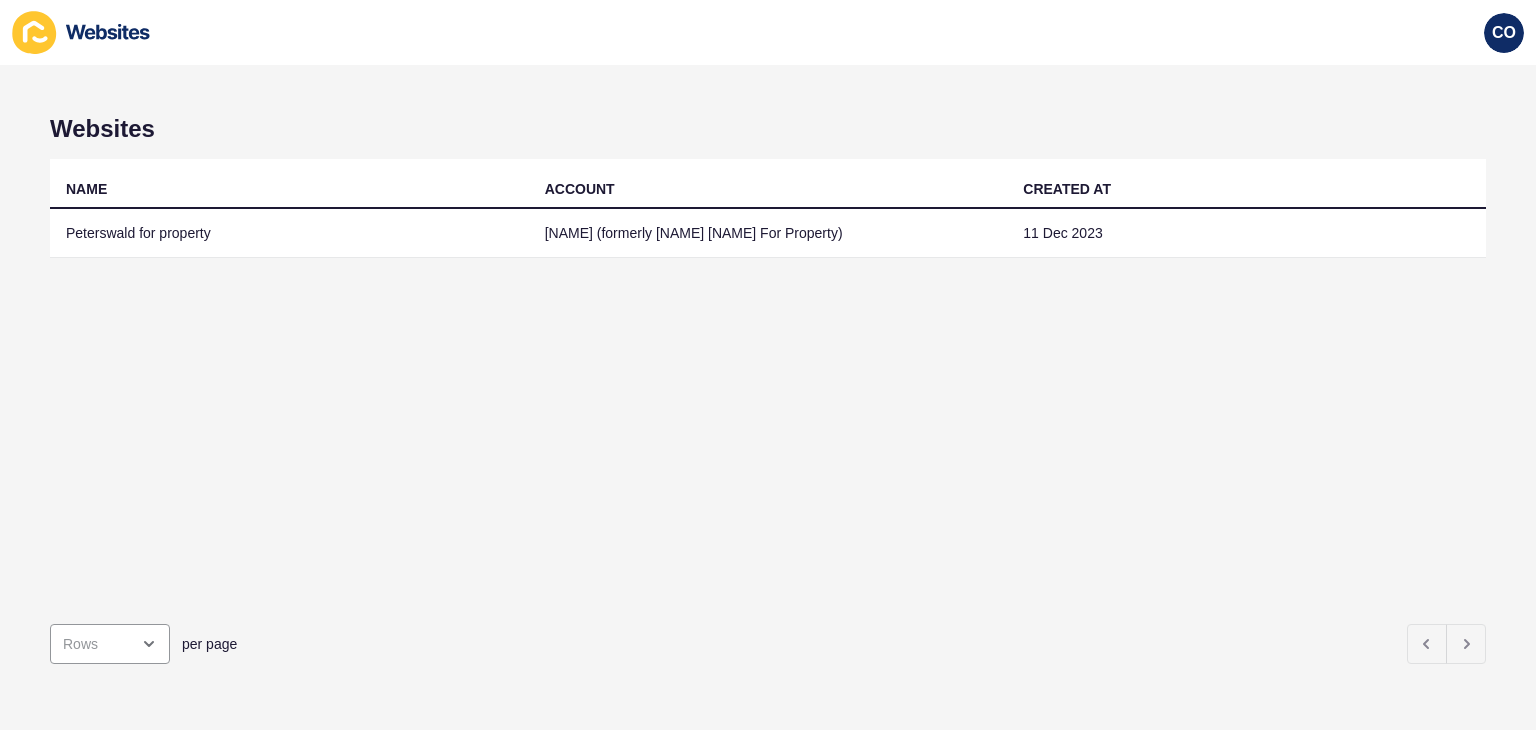 scroll, scrollTop: 0, scrollLeft: 0, axis: both 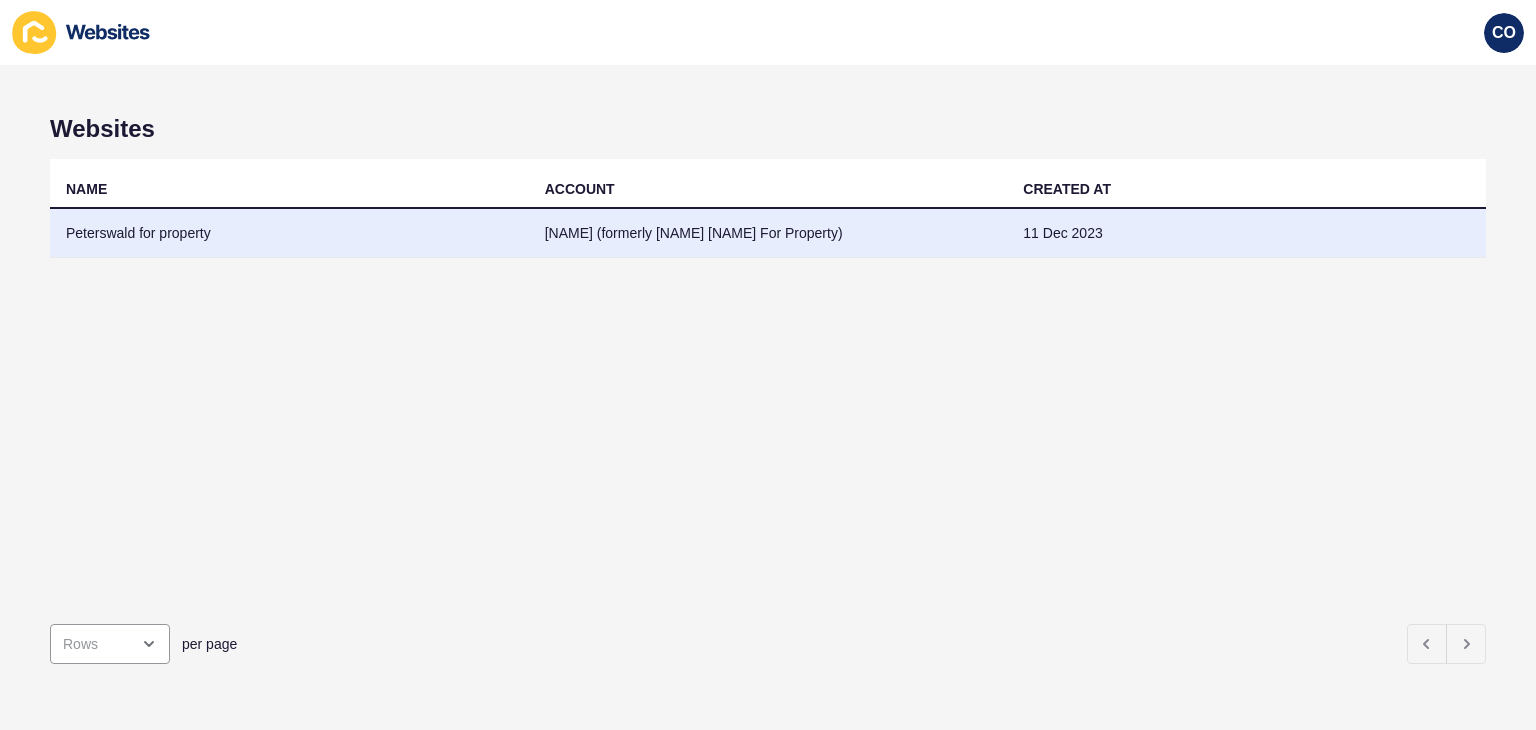 click on "Peterswald for property" at bounding box center [289, 233] 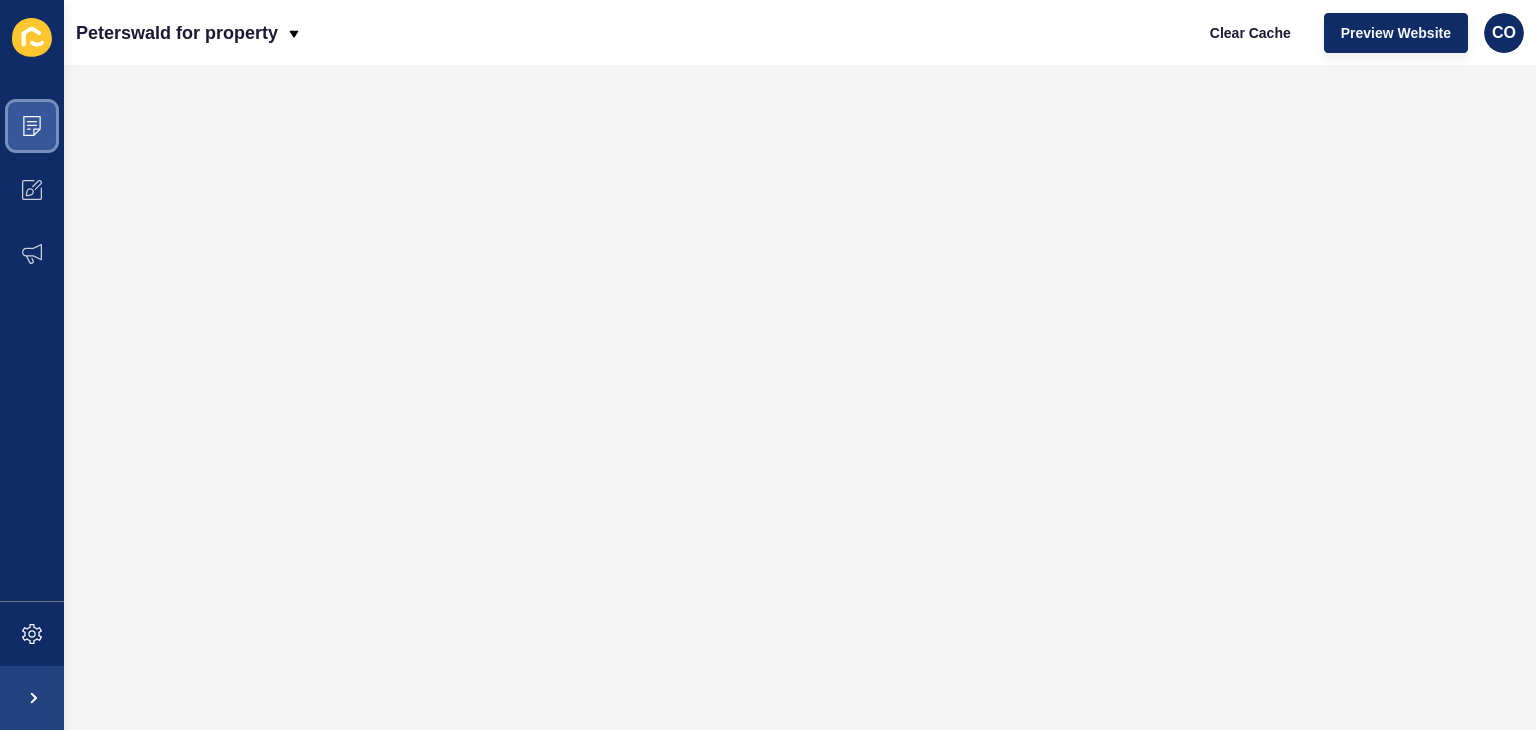 click at bounding box center (32, 126) 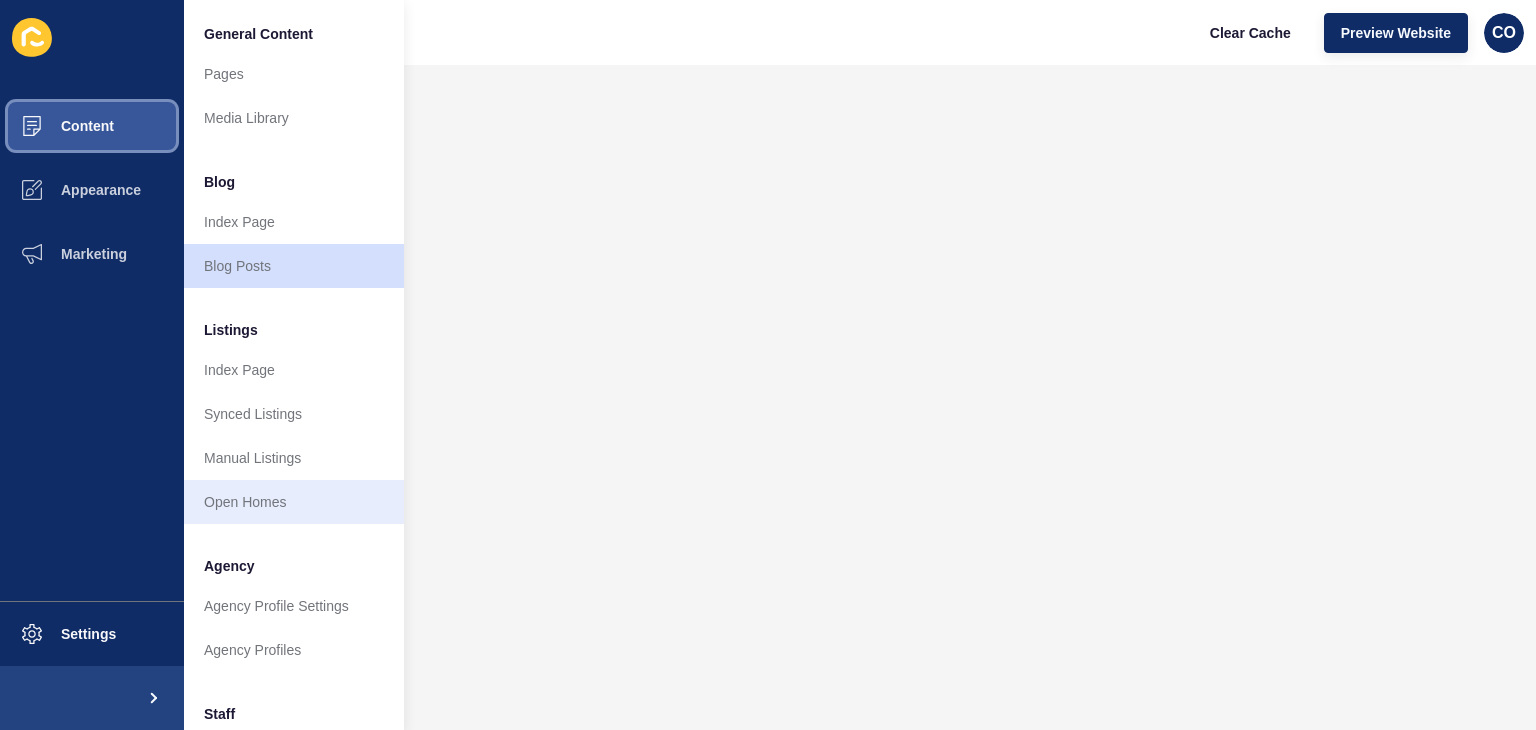 scroll, scrollTop: 100, scrollLeft: 0, axis: vertical 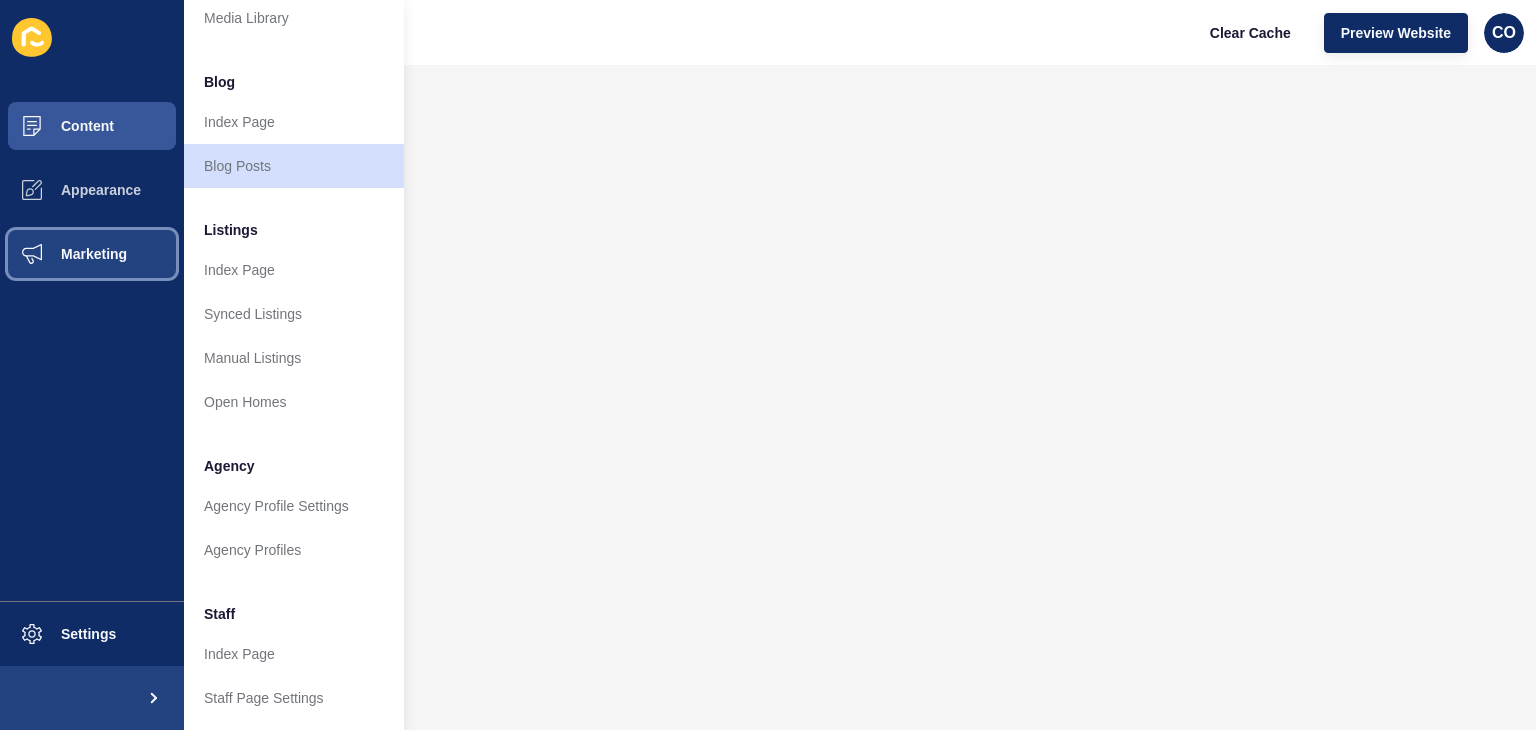 click on "Marketing" at bounding box center (62, 254) 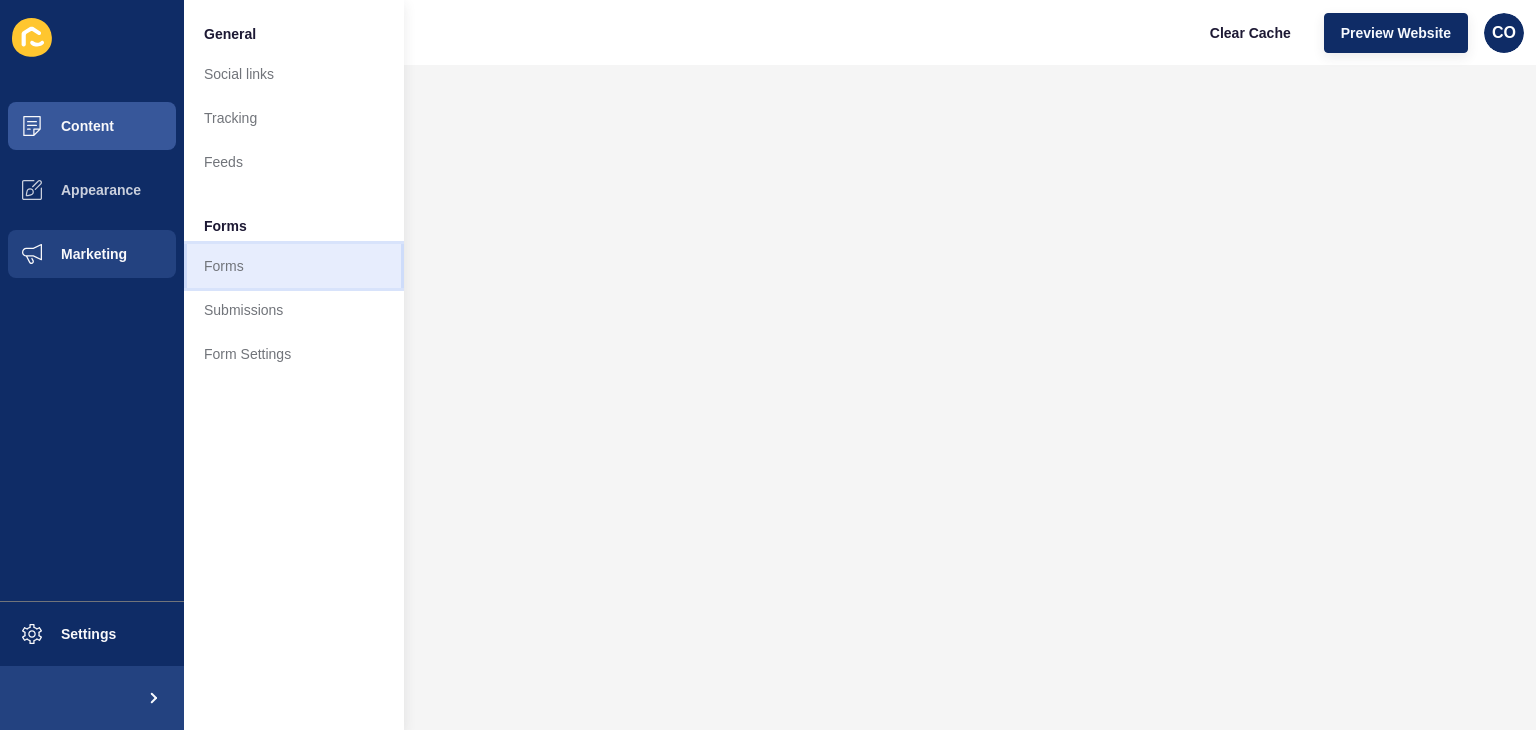 click on "Forms" at bounding box center [294, 266] 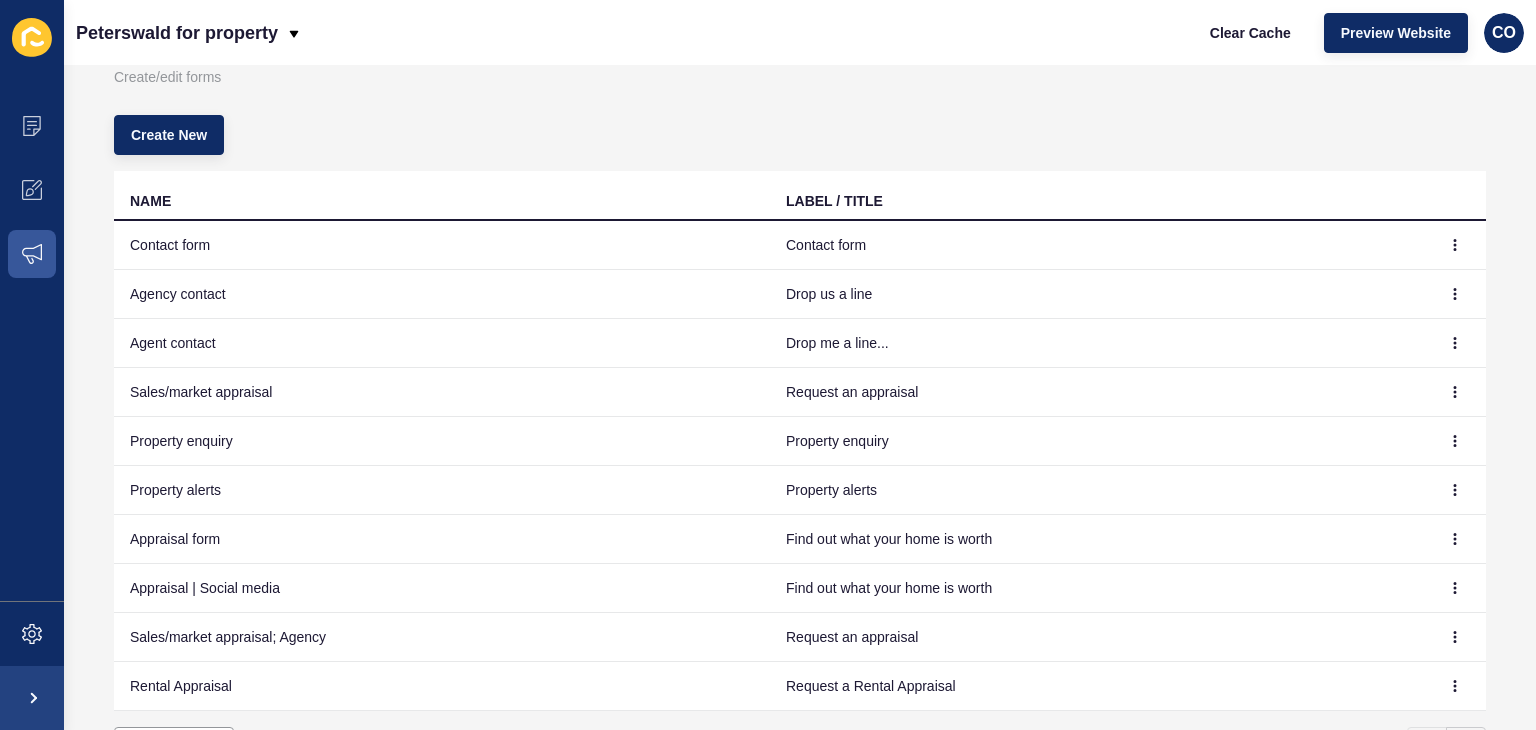 scroll, scrollTop: 200, scrollLeft: 0, axis: vertical 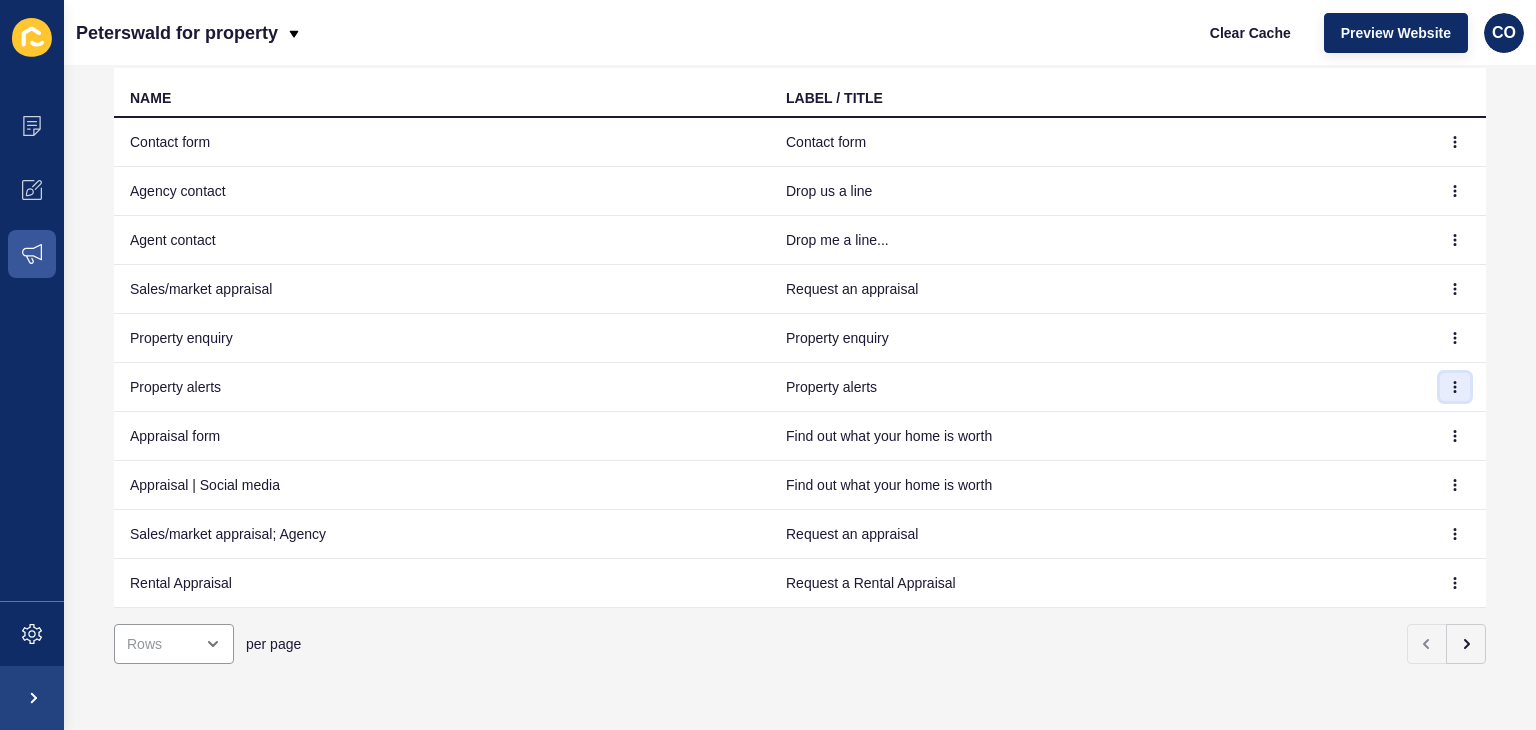 click at bounding box center (1455, 142) 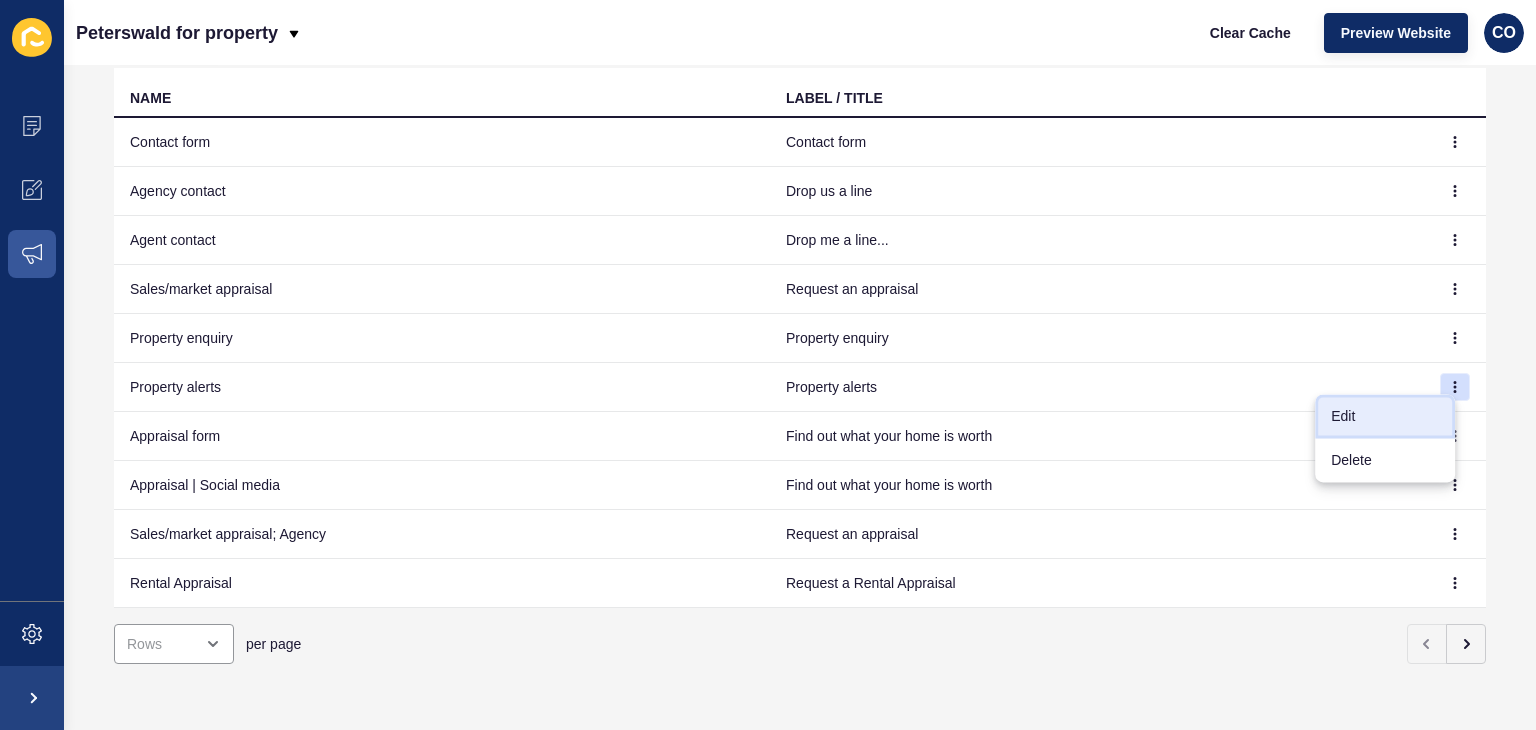 click on "Edit" at bounding box center (1385, 416) 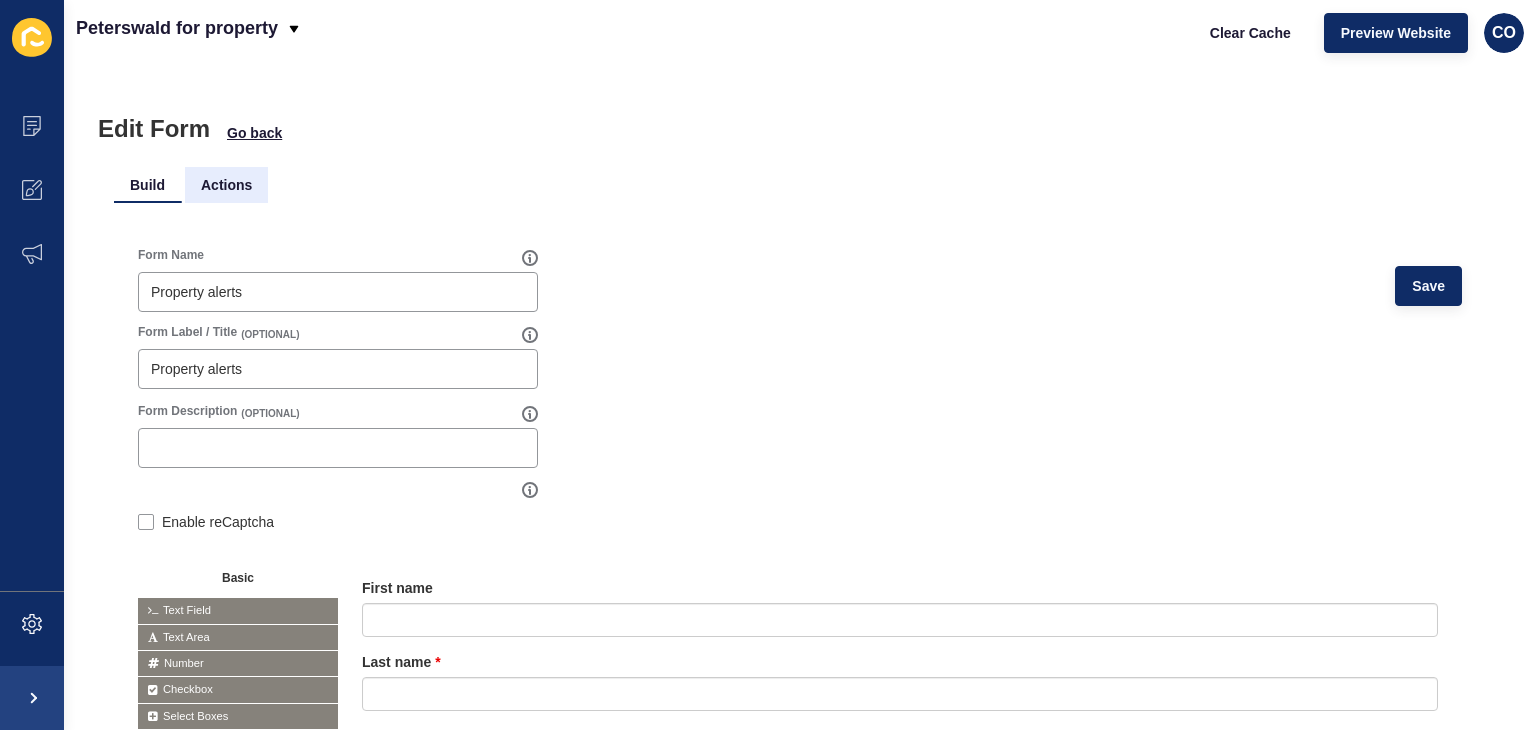 click on "Actions" at bounding box center [226, 185] 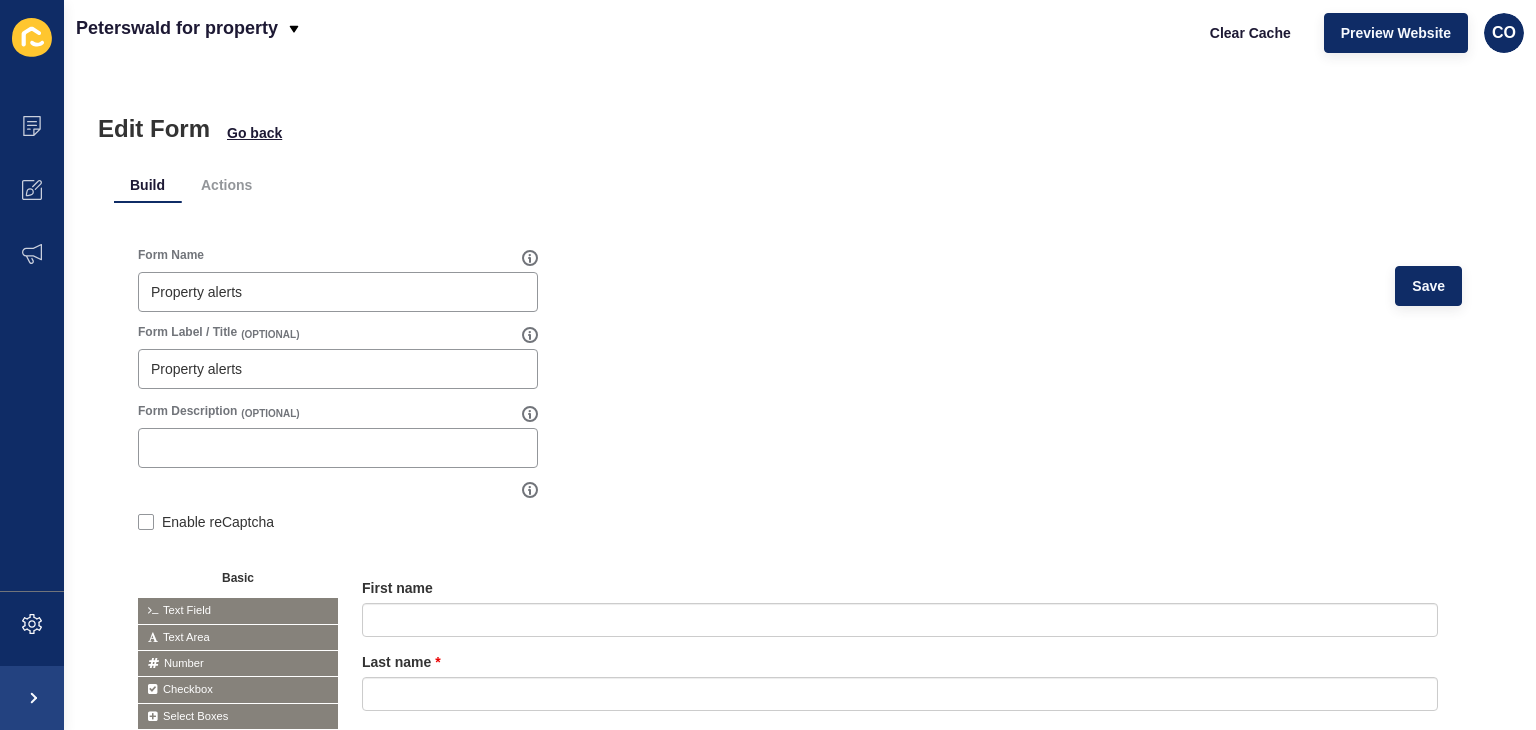 scroll, scrollTop: 0, scrollLeft: 0, axis: both 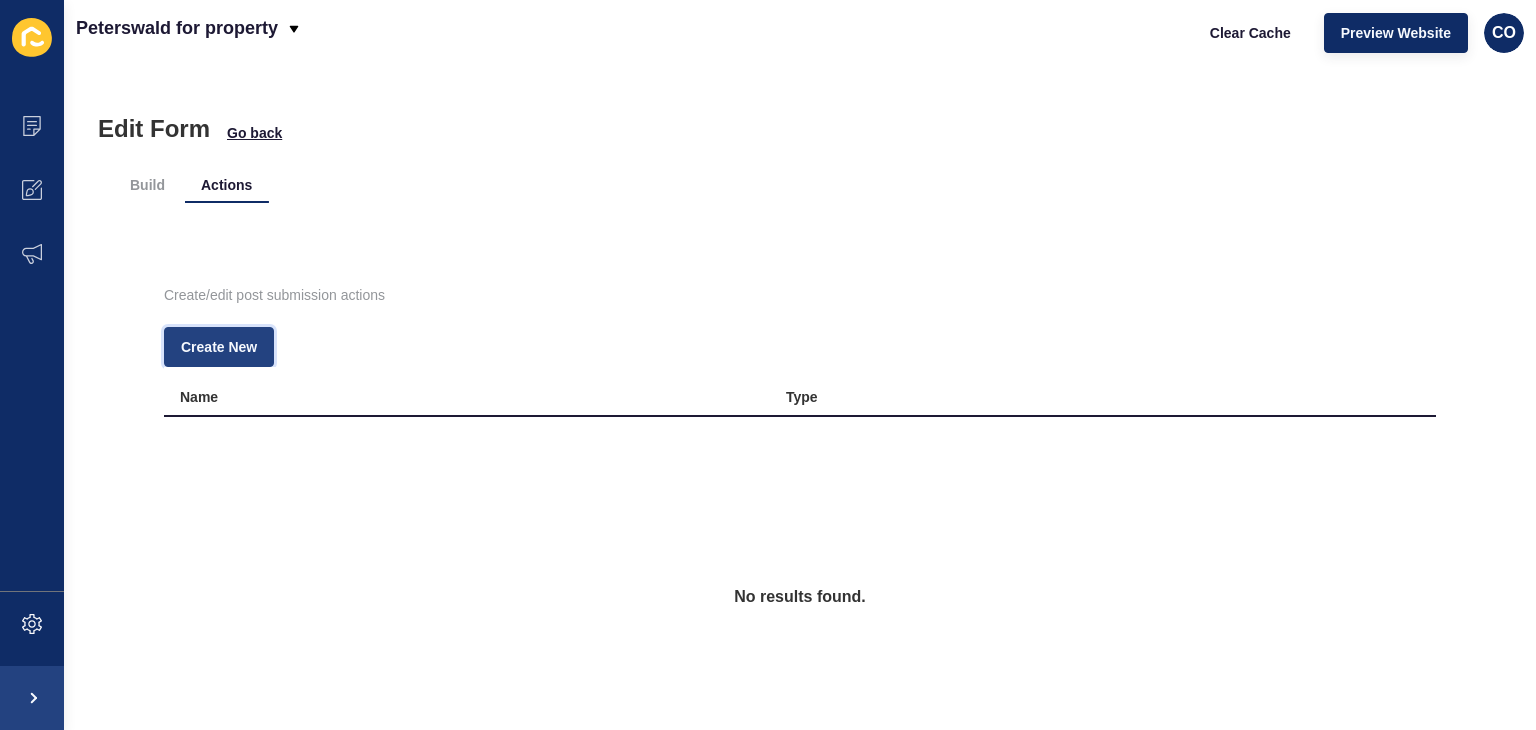 click on "Create New" at bounding box center (219, 347) 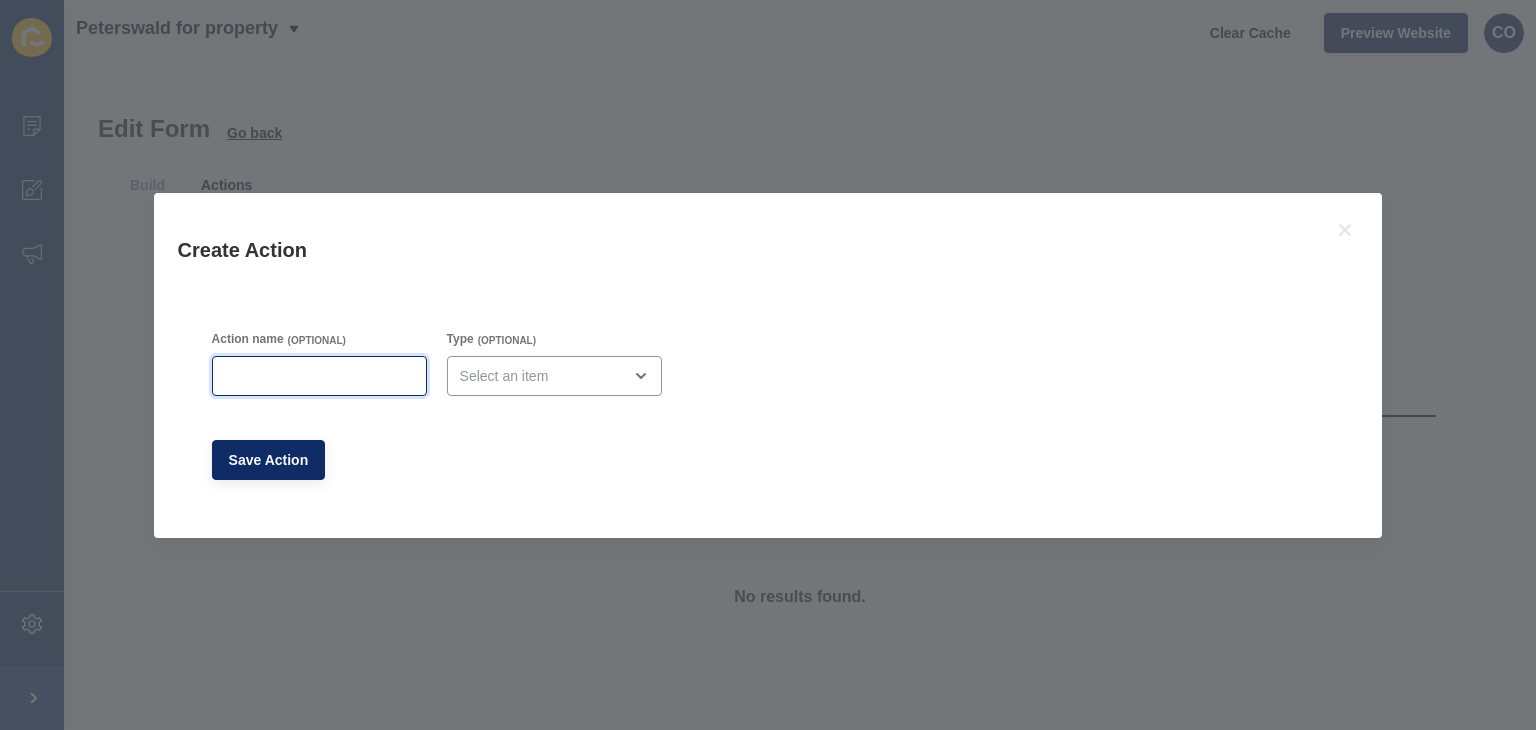 click on "Action name" at bounding box center (319, 376) 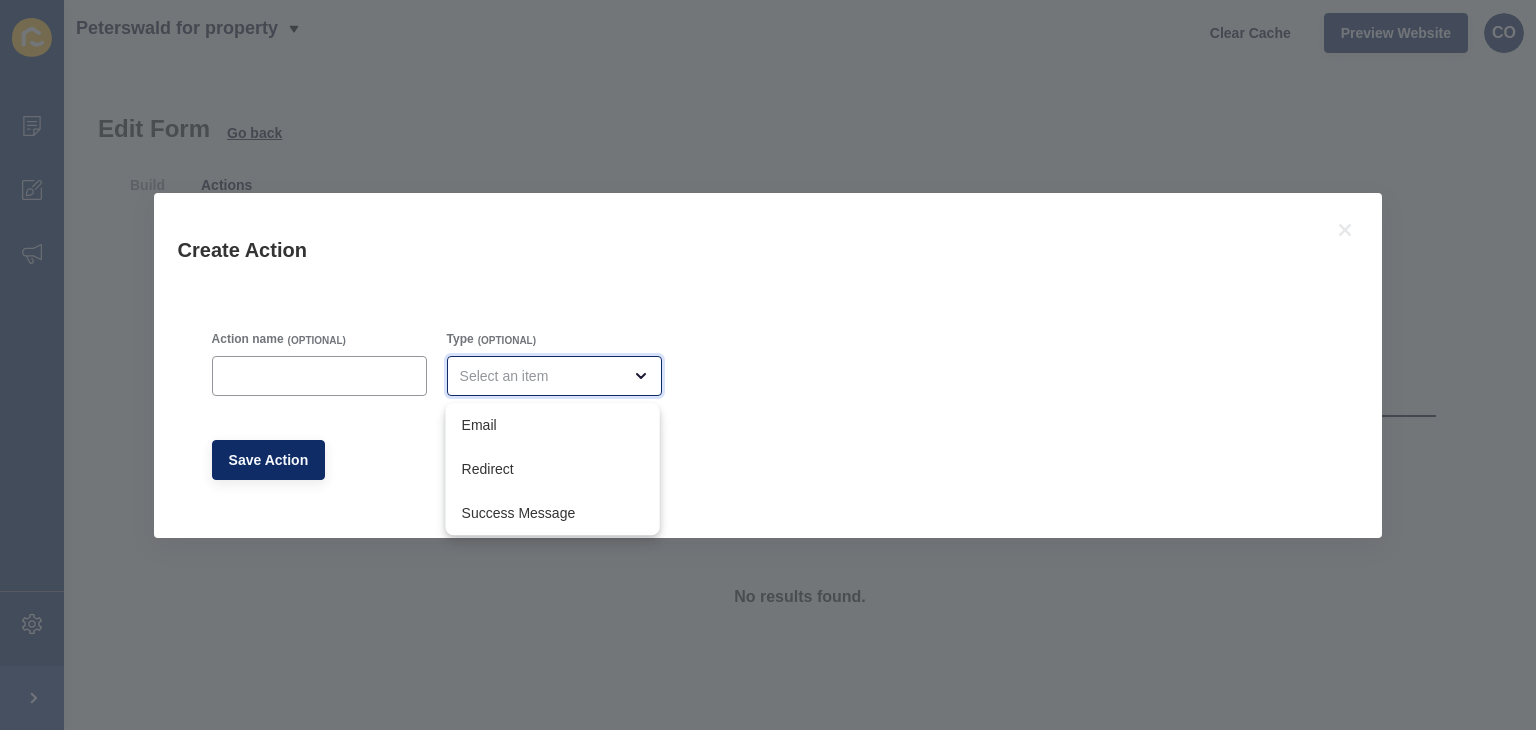 click at bounding box center [540, 376] 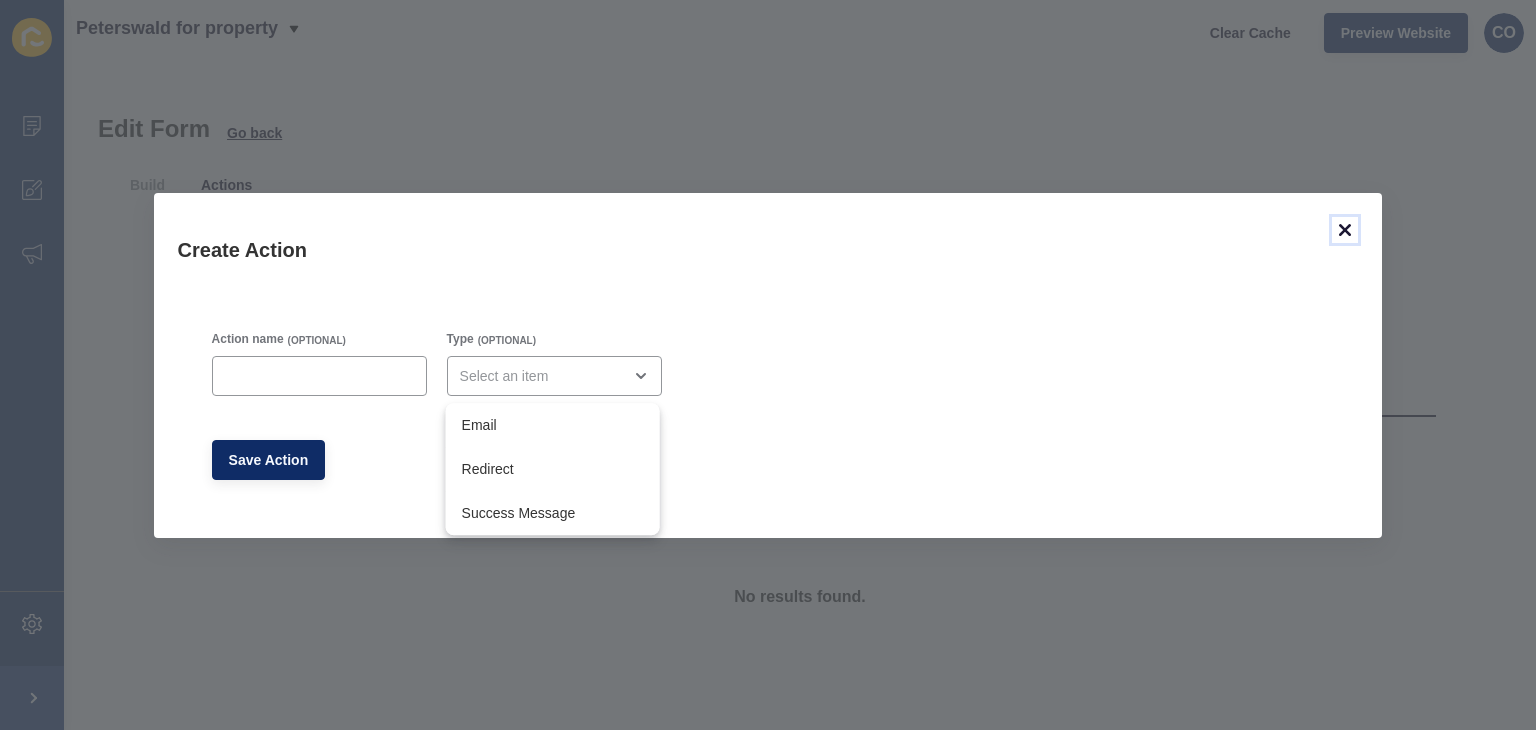 click at bounding box center [1345, 230] 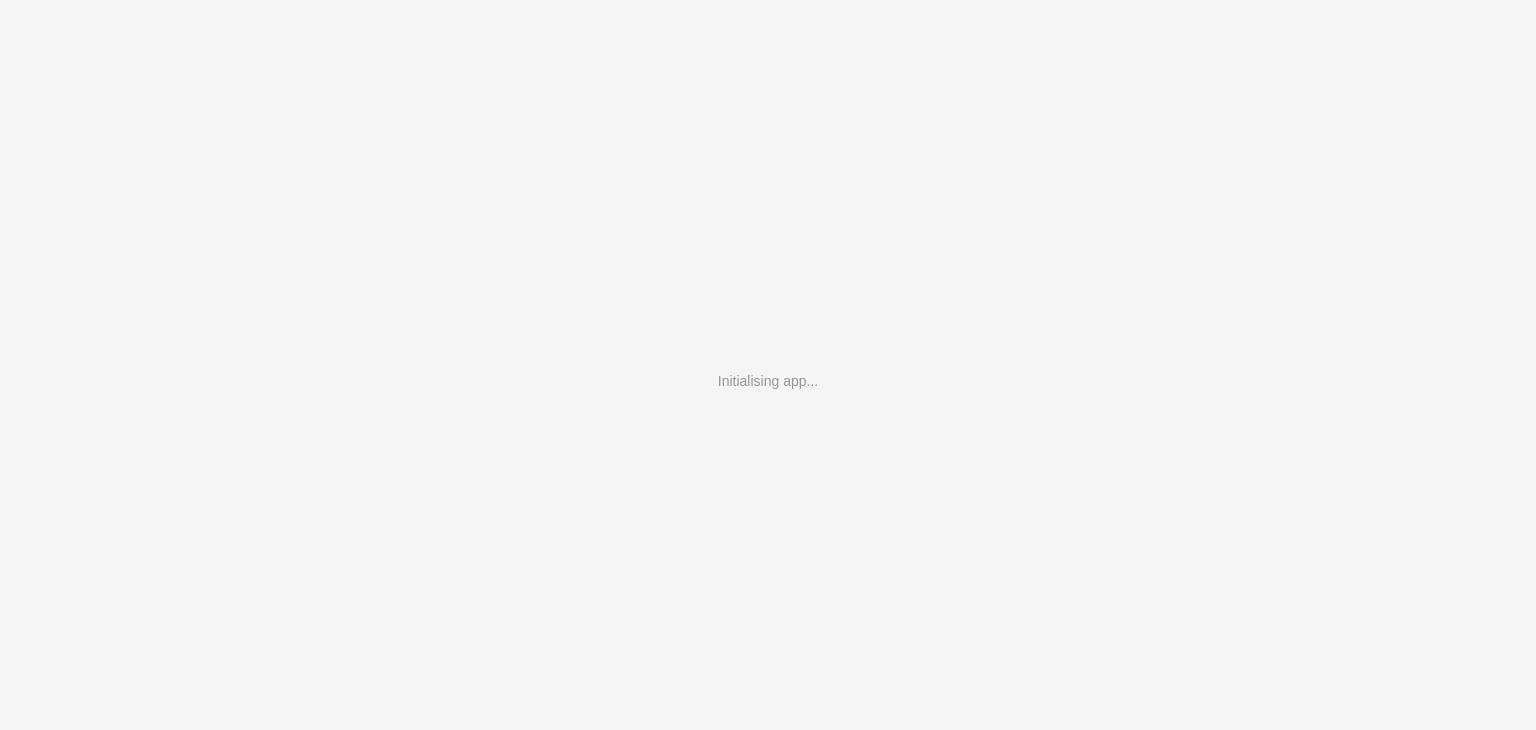 scroll, scrollTop: 0, scrollLeft: 0, axis: both 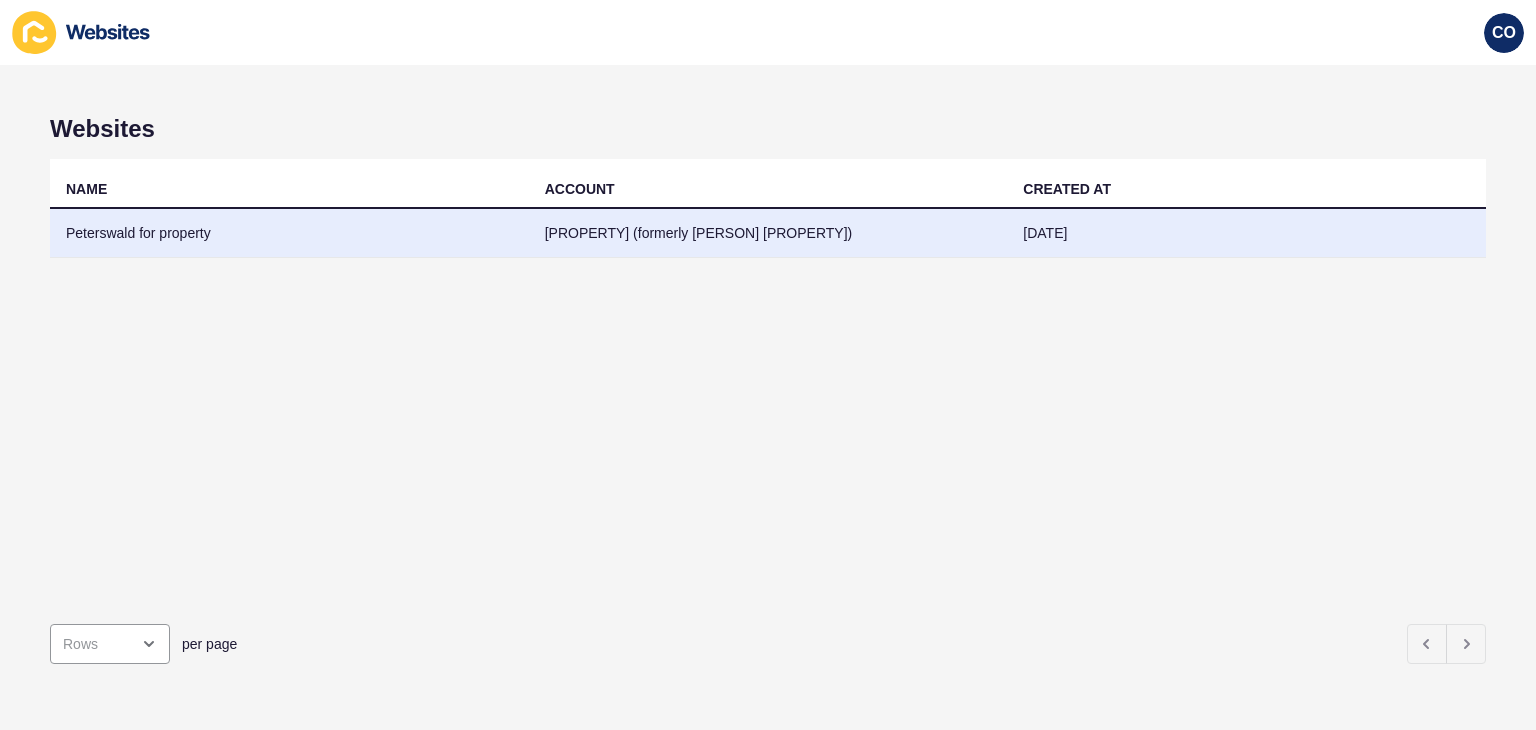 click on "Peterswald for property" at bounding box center [289, 233] 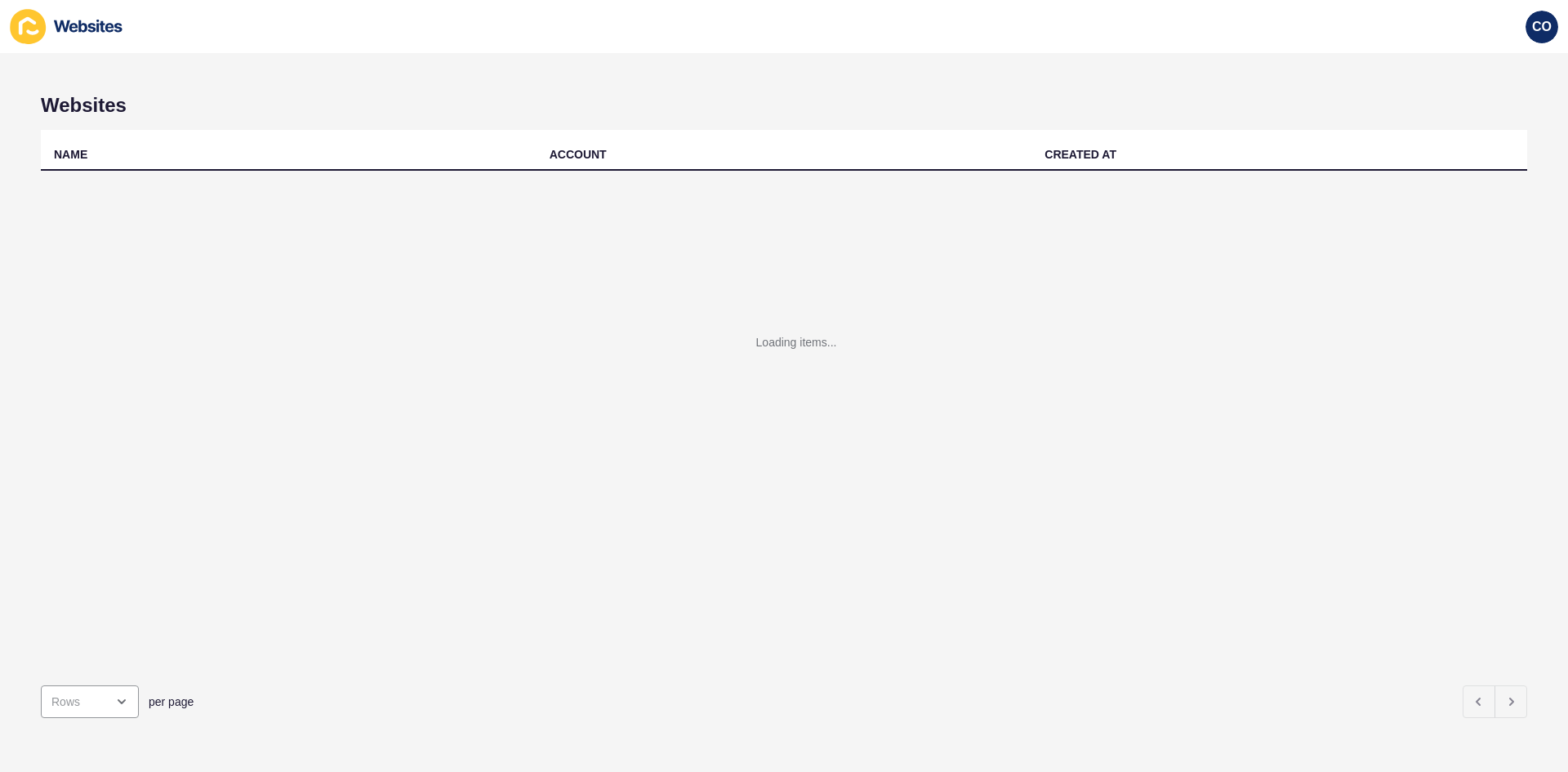 scroll, scrollTop: 0, scrollLeft: 0, axis: both 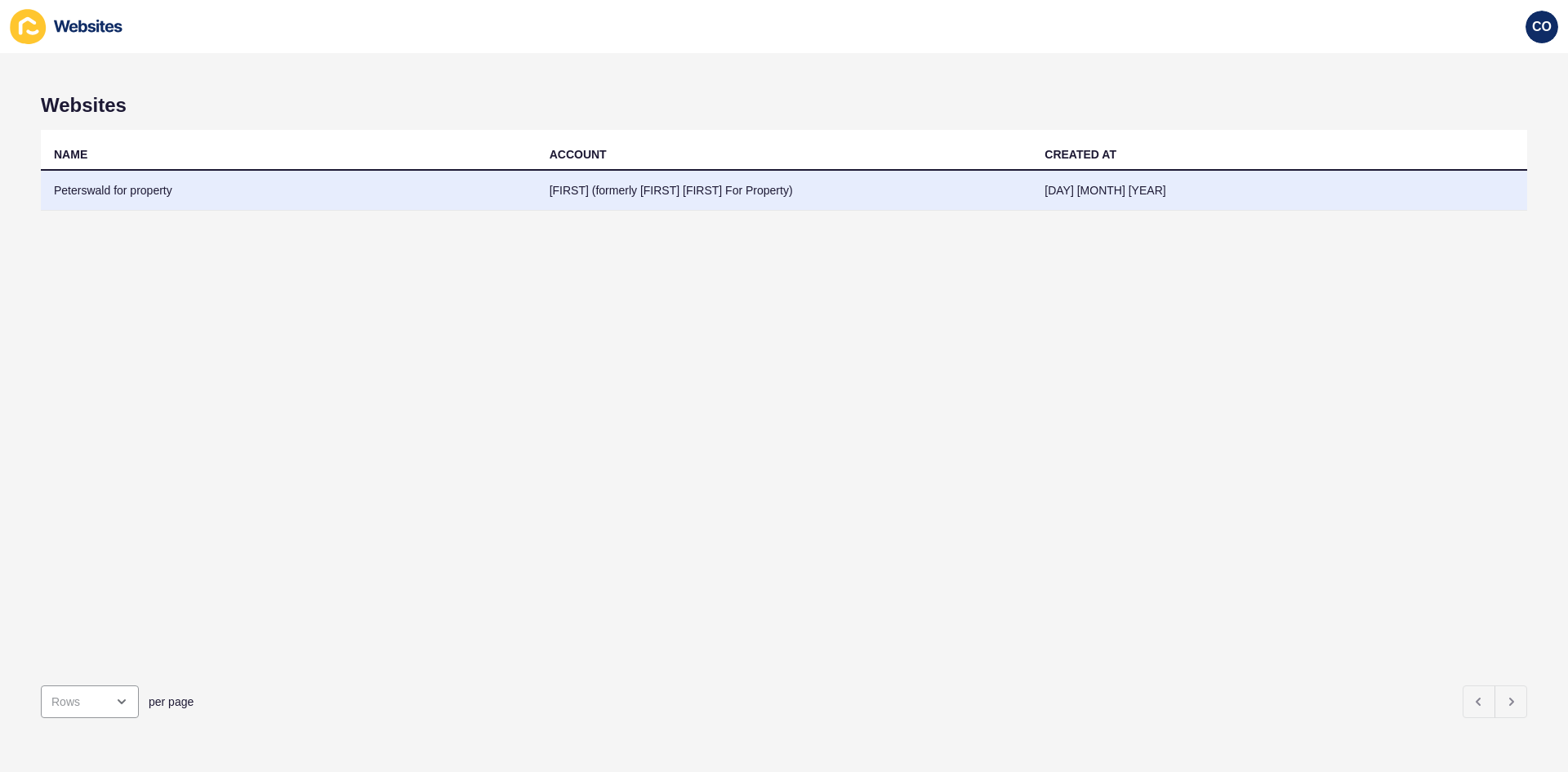 click on "Peterswald for property" at bounding box center (288, 190) 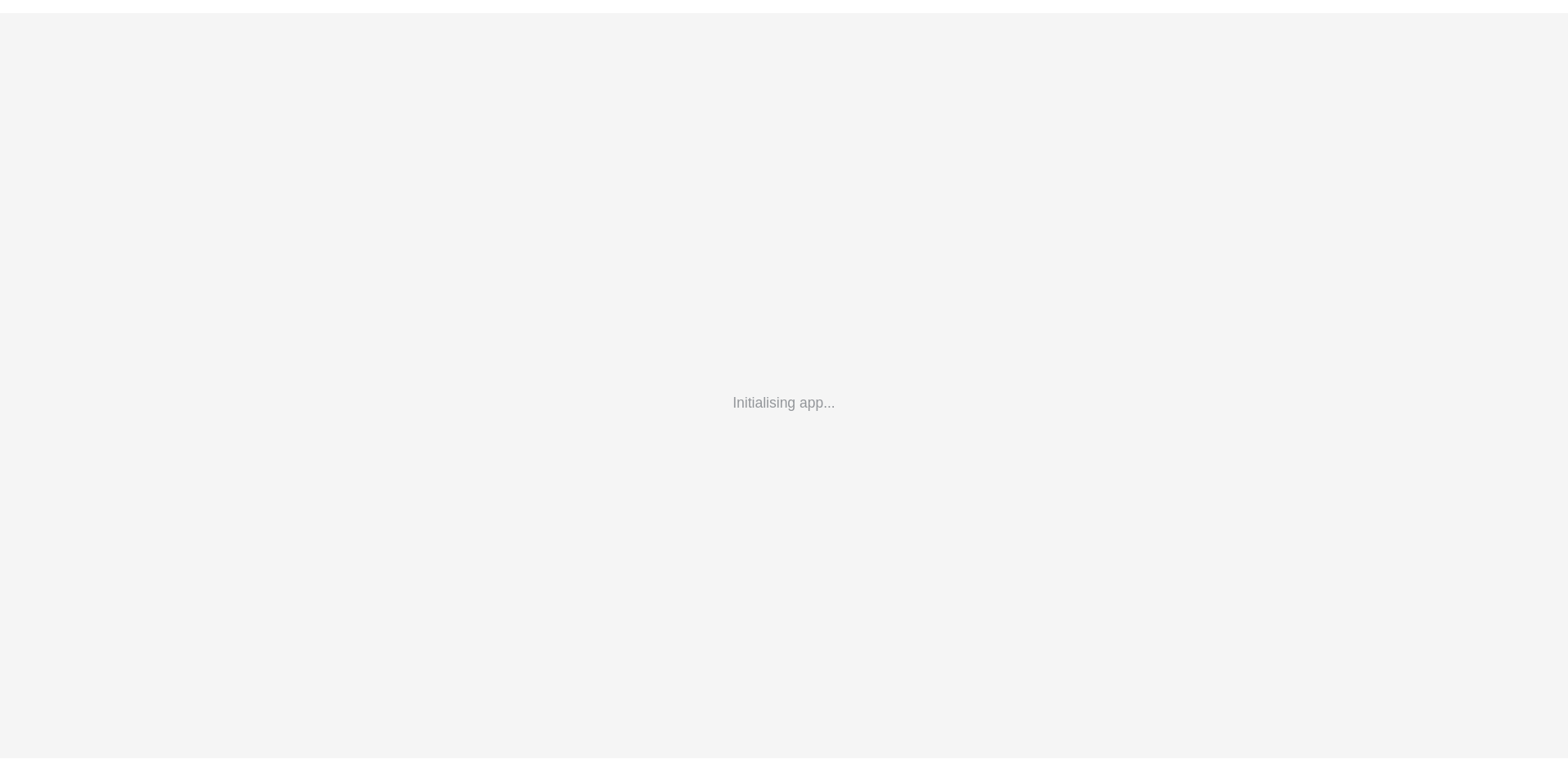 scroll, scrollTop: 0, scrollLeft: 0, axis: both 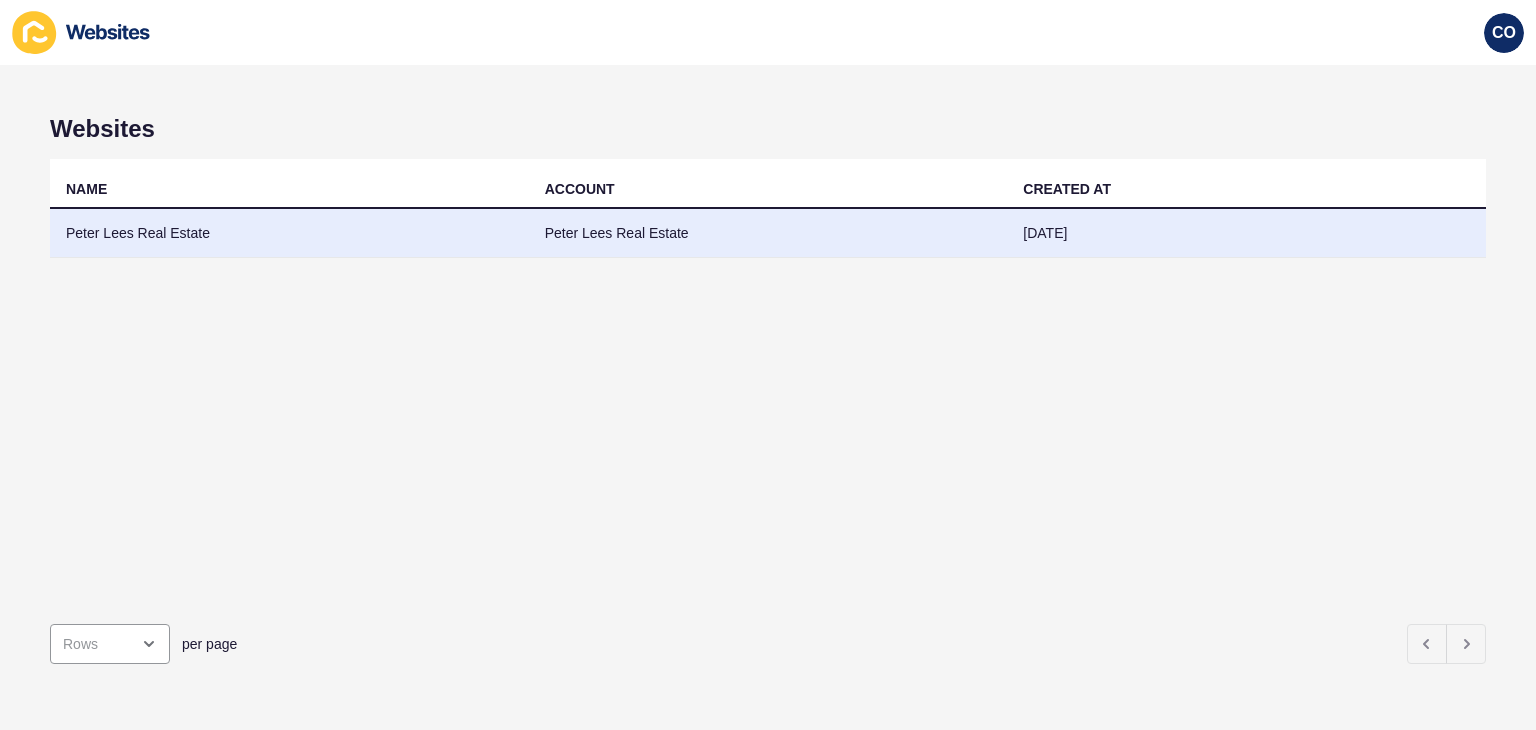 click on "Peter Lees Real Estate" at bounding box center [289, 233] 